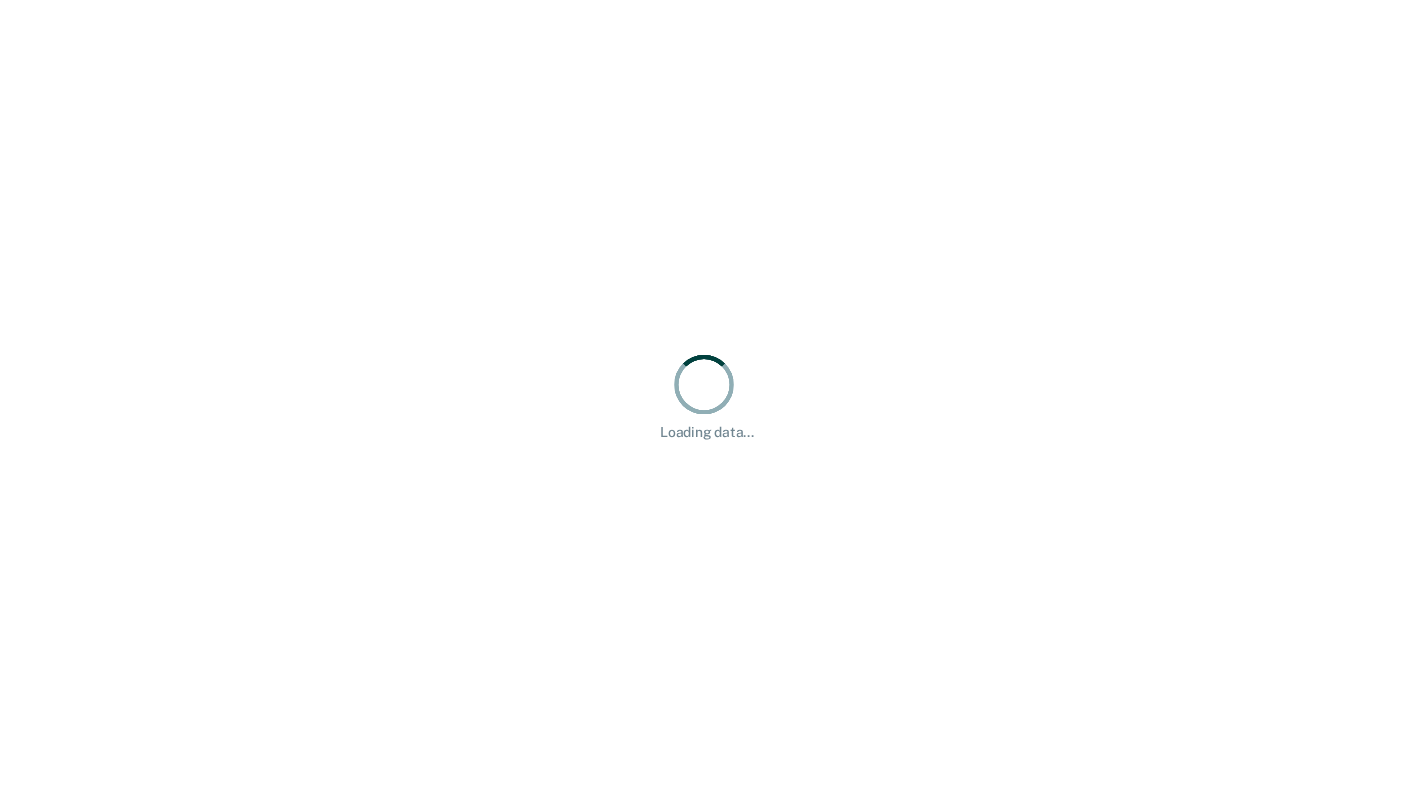 scroll, scrollTop: 0, scrollLeft: 0, axis: both 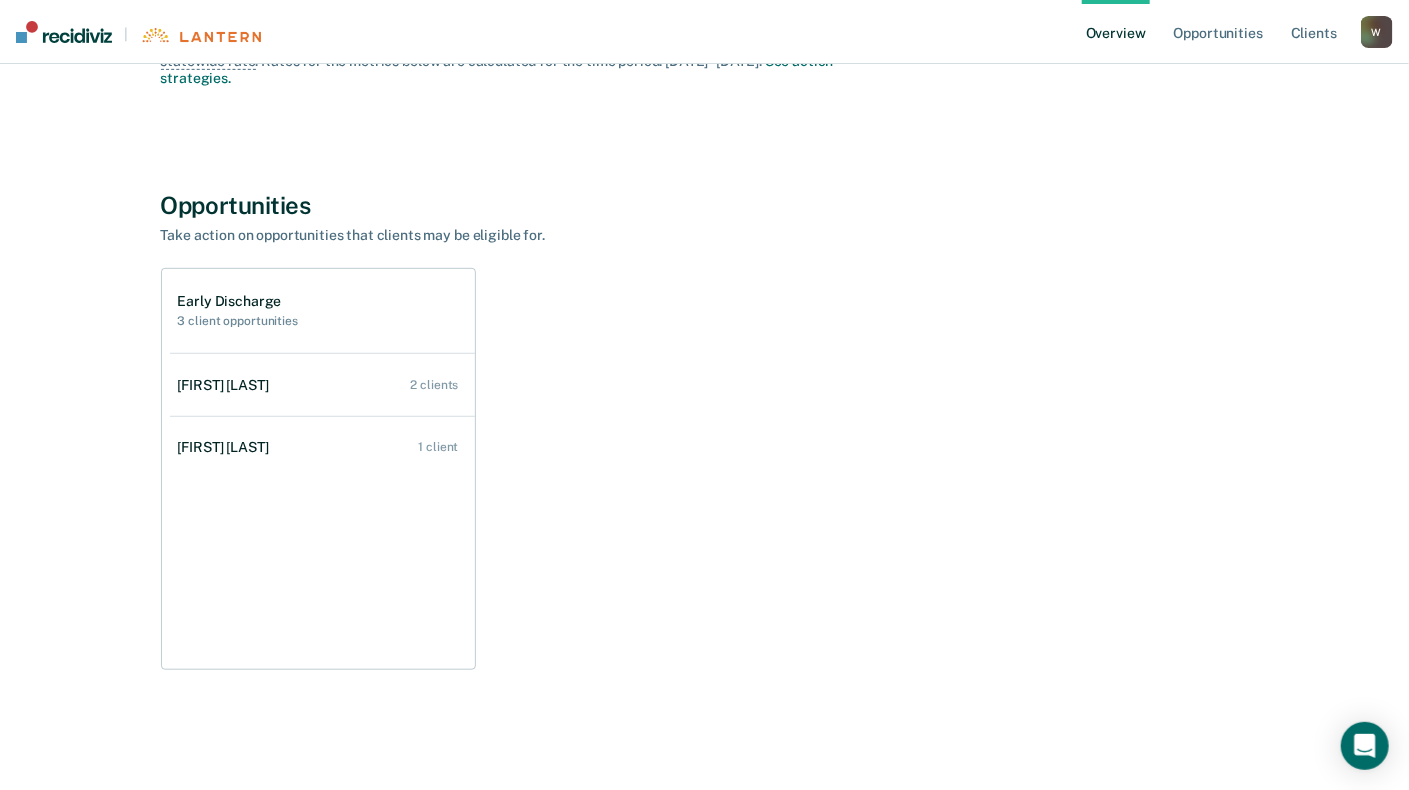click on "Early Discharge" at bounding box center (238, 301) 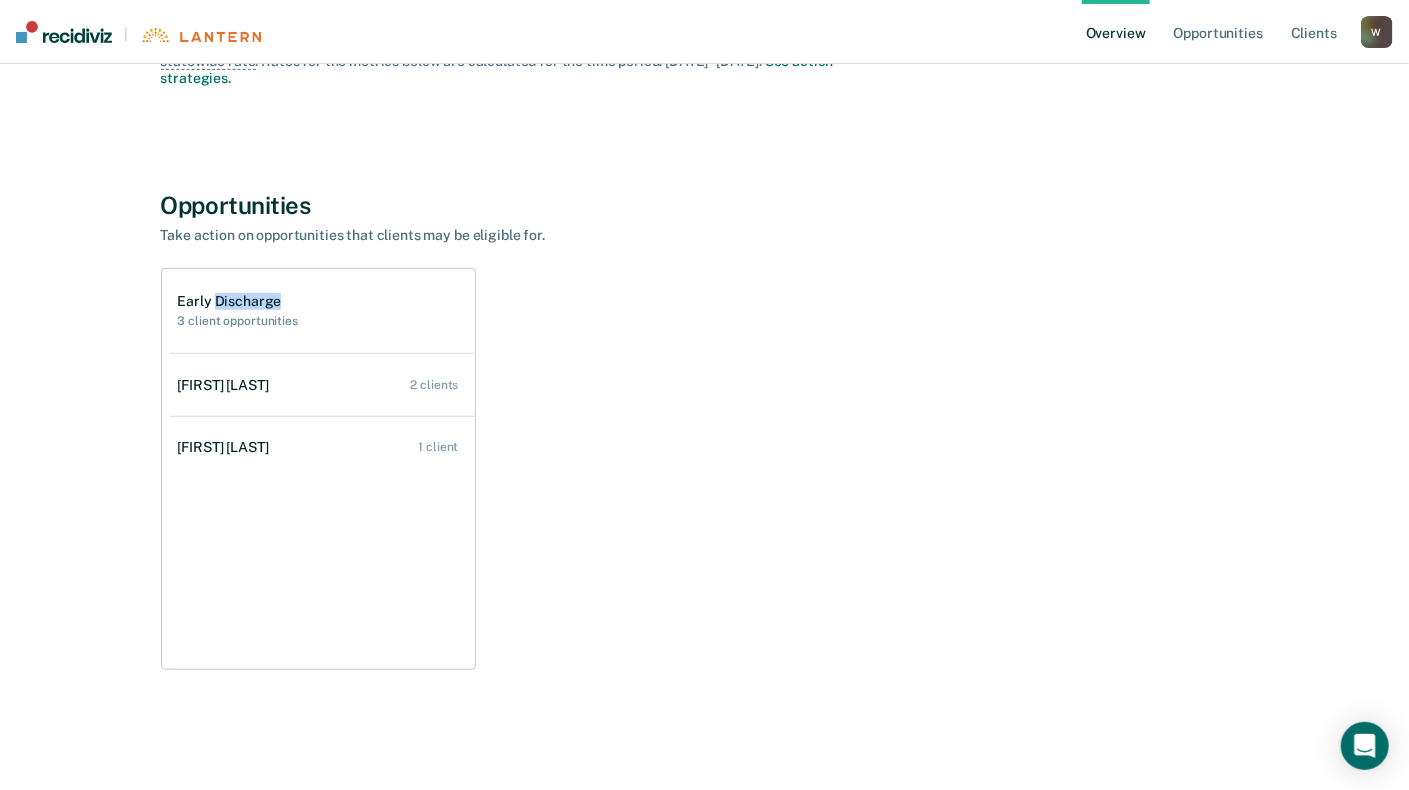 click on "Early Discharge" at bounding box center [238, 301] 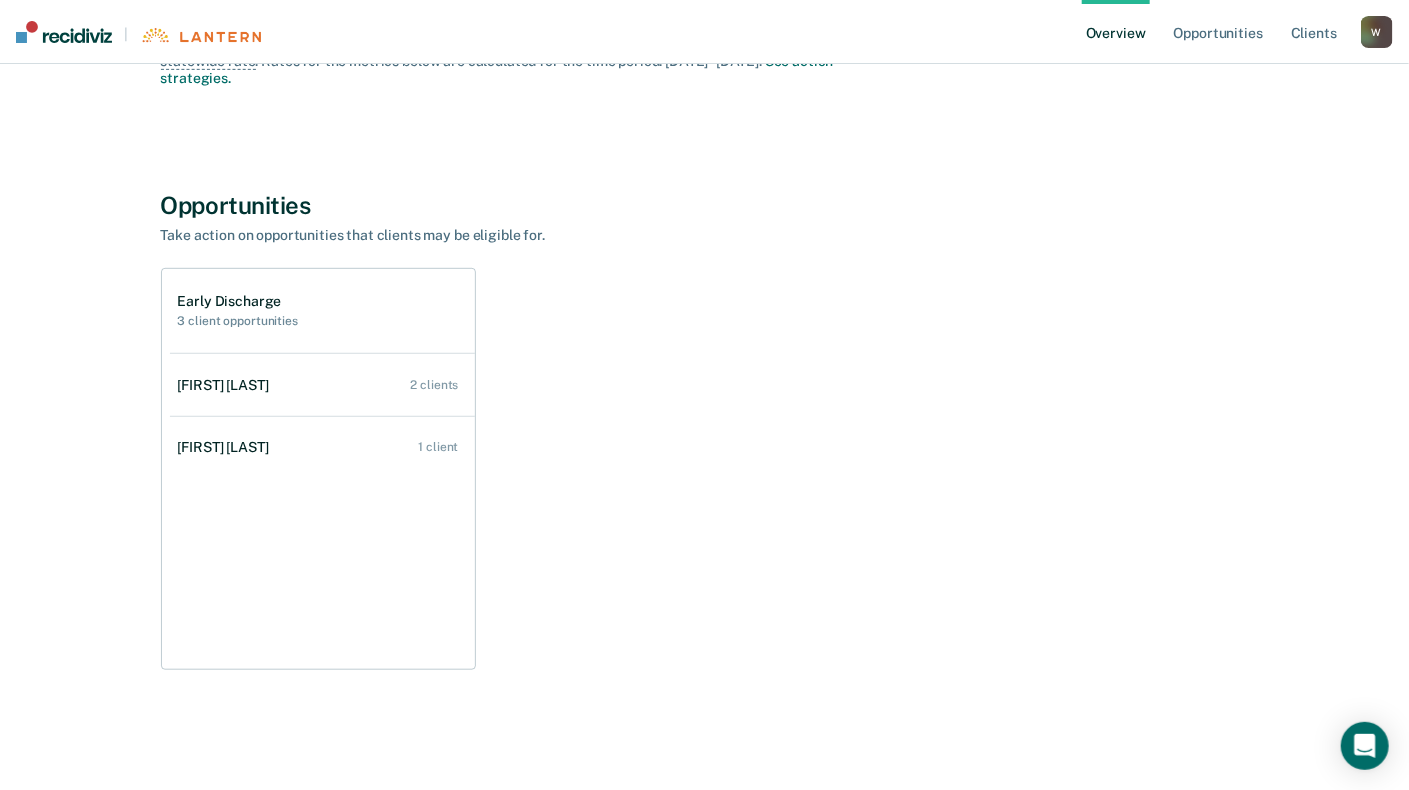 drag, startPoint x: 220, startPoint y: 302, endPoint x: 228, endPoint y: 322, distance: 21.540659 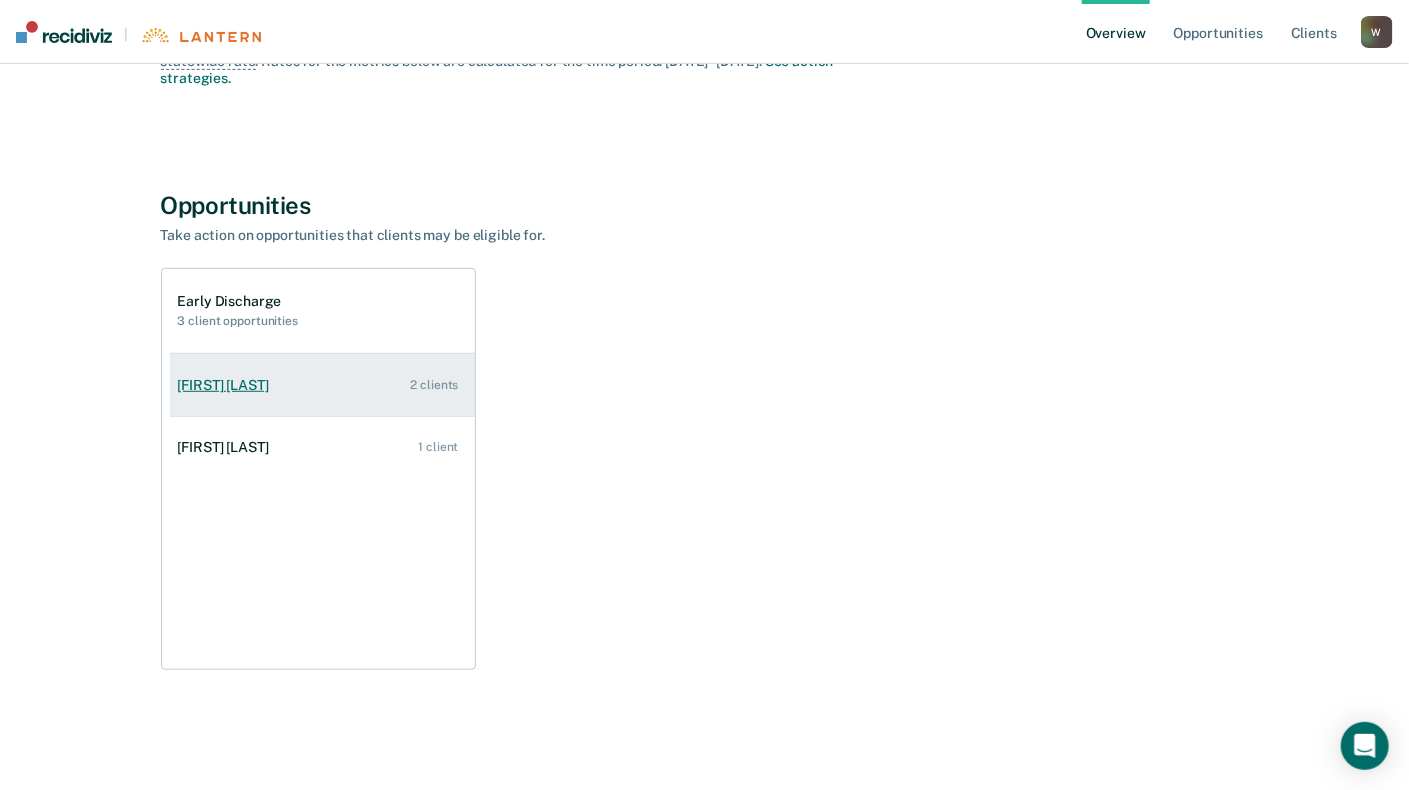 click on "[FIRST] [LAST]" at bounding box center (227, 385) 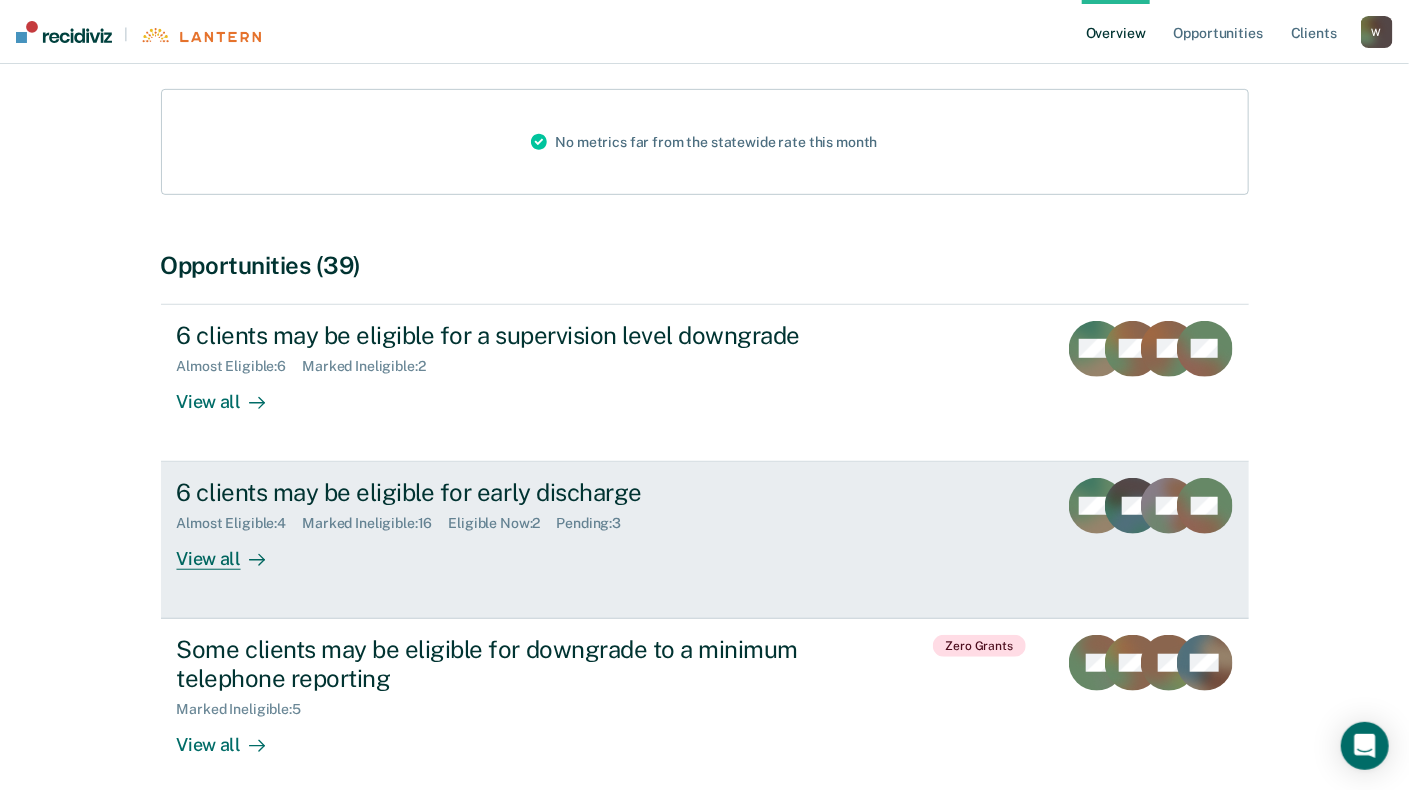scroll, scrollTop: 400, scrollLeft: 0, axis: vertical 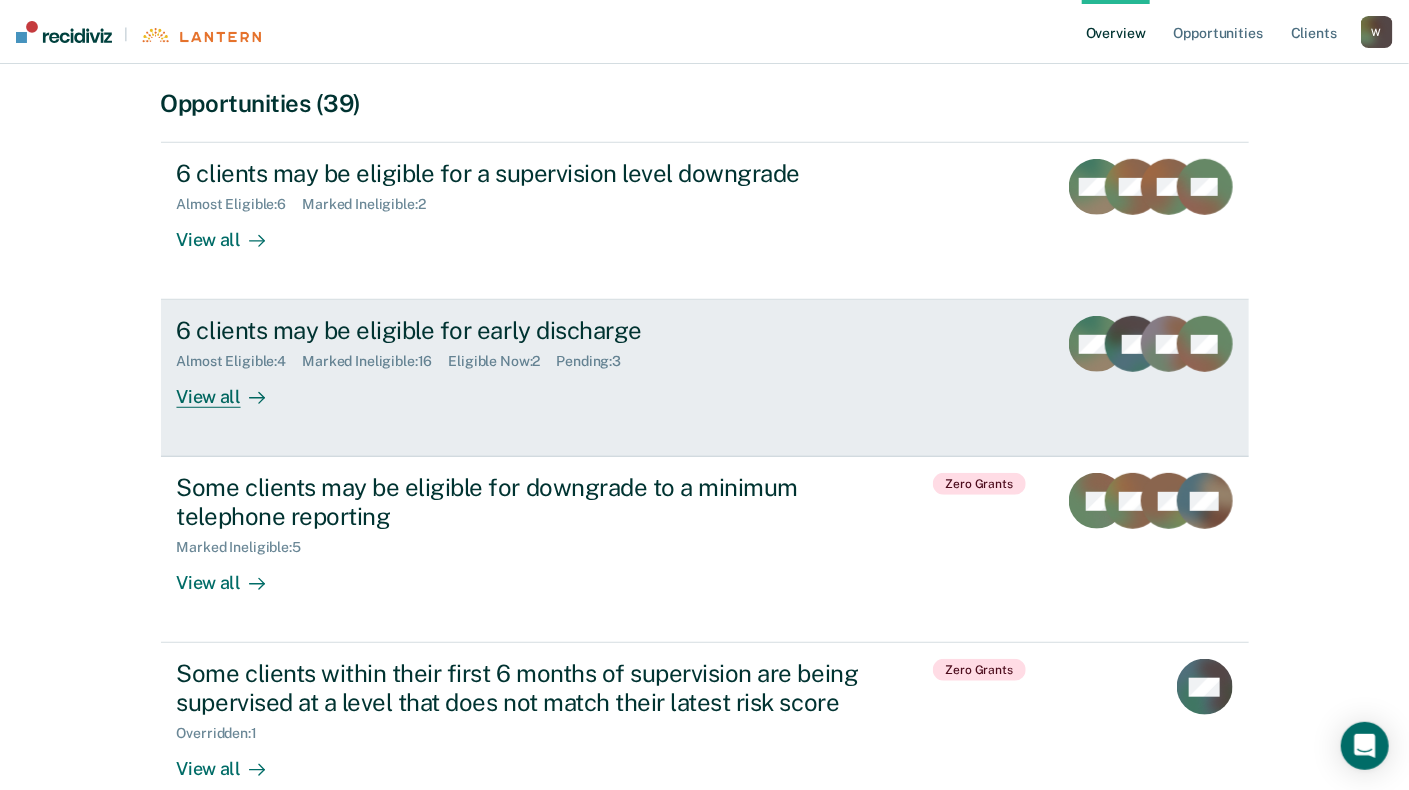 click on "View all" at bounding box center (233, 389) 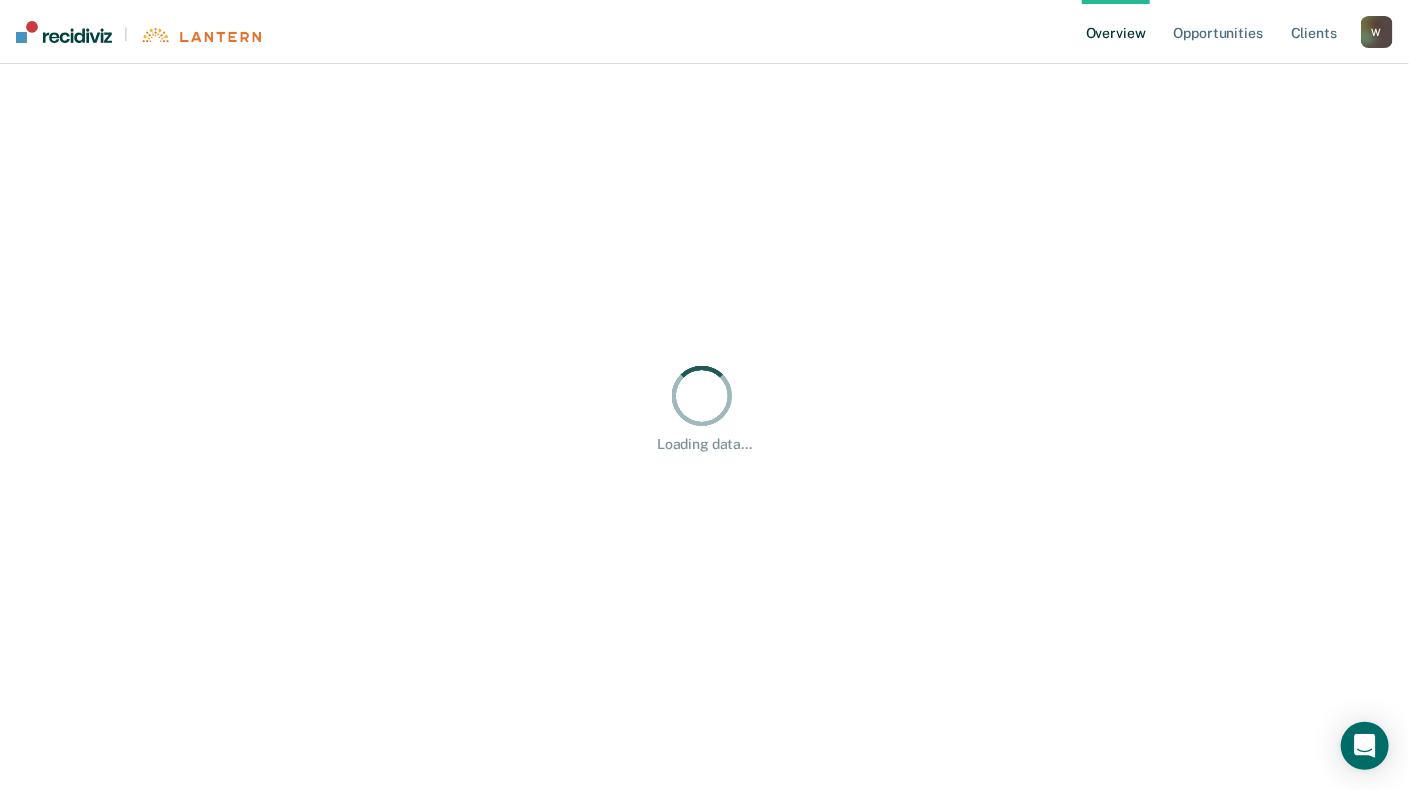scroll, scrollTop: 0, scrollLeft: 0, axis: both 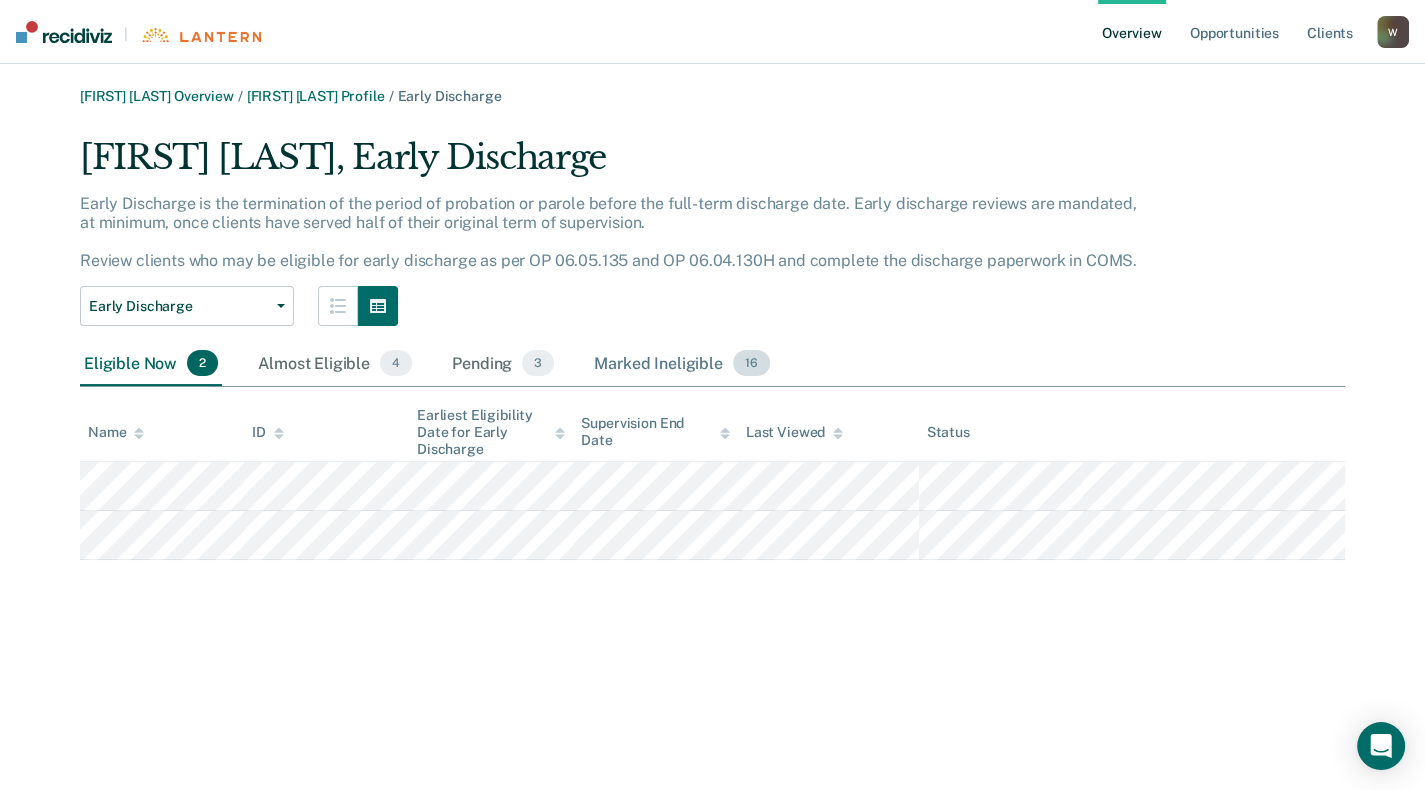 click on "Marked Ineligible 16" at bounding box center (681, 364) 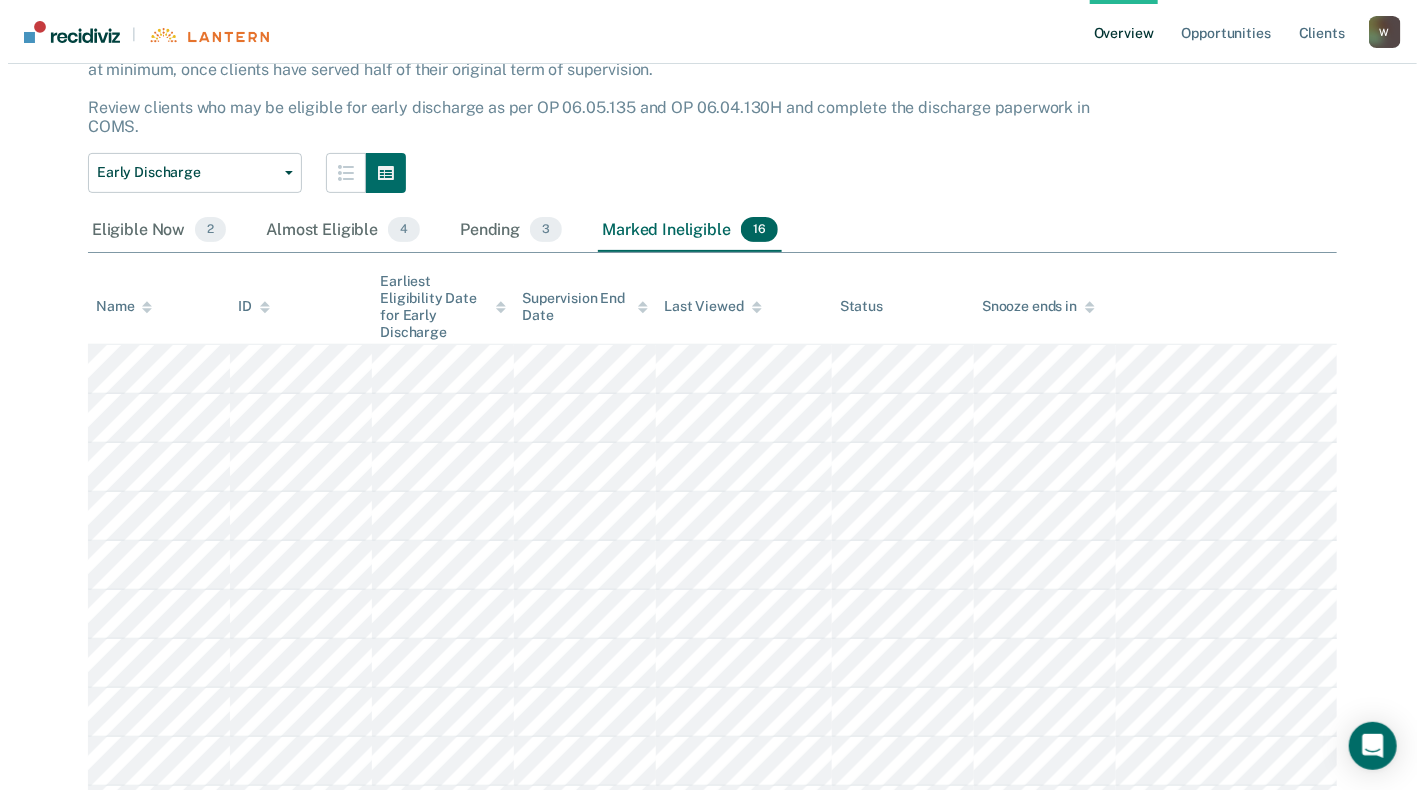 scroll, scrollTop: 0, scrollLeft: 0, axis: both 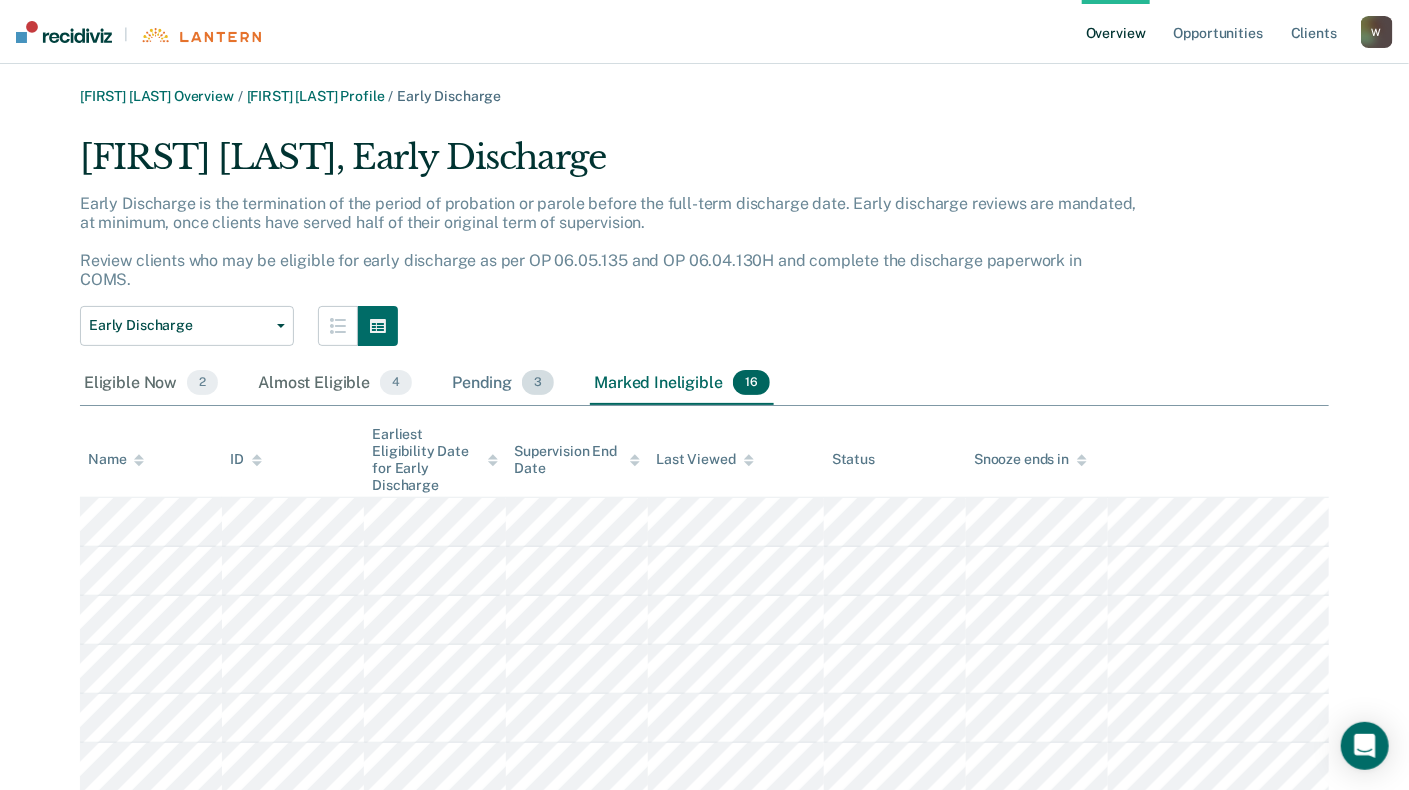 click on "Pending 3" at bounding box center [503, 384] 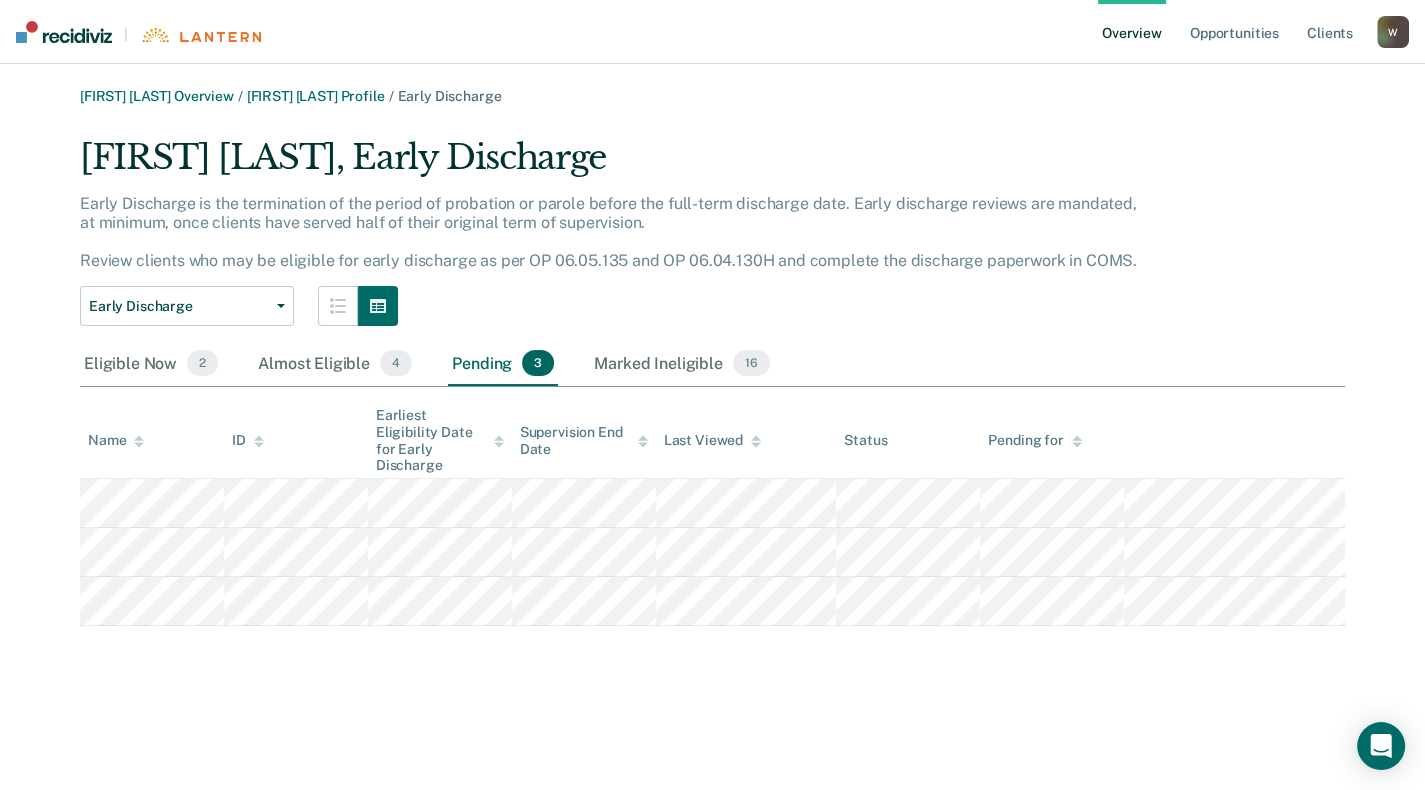 click on "[FIRST] [LAST] Overview / [FIRST] [LAST] Profile / Early Discharge [FIRST] [LAST], Early Discharge   Early Discharge is the termination of the period of probation or parole before the full-term discharge date. Early discharge reviews are mandated, at minimum, once clients have served half of their original term of supervision. Review clients who may be eligible for early discharge as per OP 06.05.135 and OP 06.04.130H and complete the discharge paperwork in COMS. Early Discharge Classification Review Early Discharge Minimum Telephone Reporting Supervision Level Mismatch Eligible Now 2 Almost Eligible 4 Pending 3 Marked Ineligible 16
To pick up a draggable item, press the space bar.
While dragging, use the arrow keys to move the item.
Press space again to drop the item in its new position, or press escape to cancel.
Name ID Earliest Eligibility Date for Early Discharge Supervision End Date Last Viewed Status Pending for" at bounding box center (712, 357) 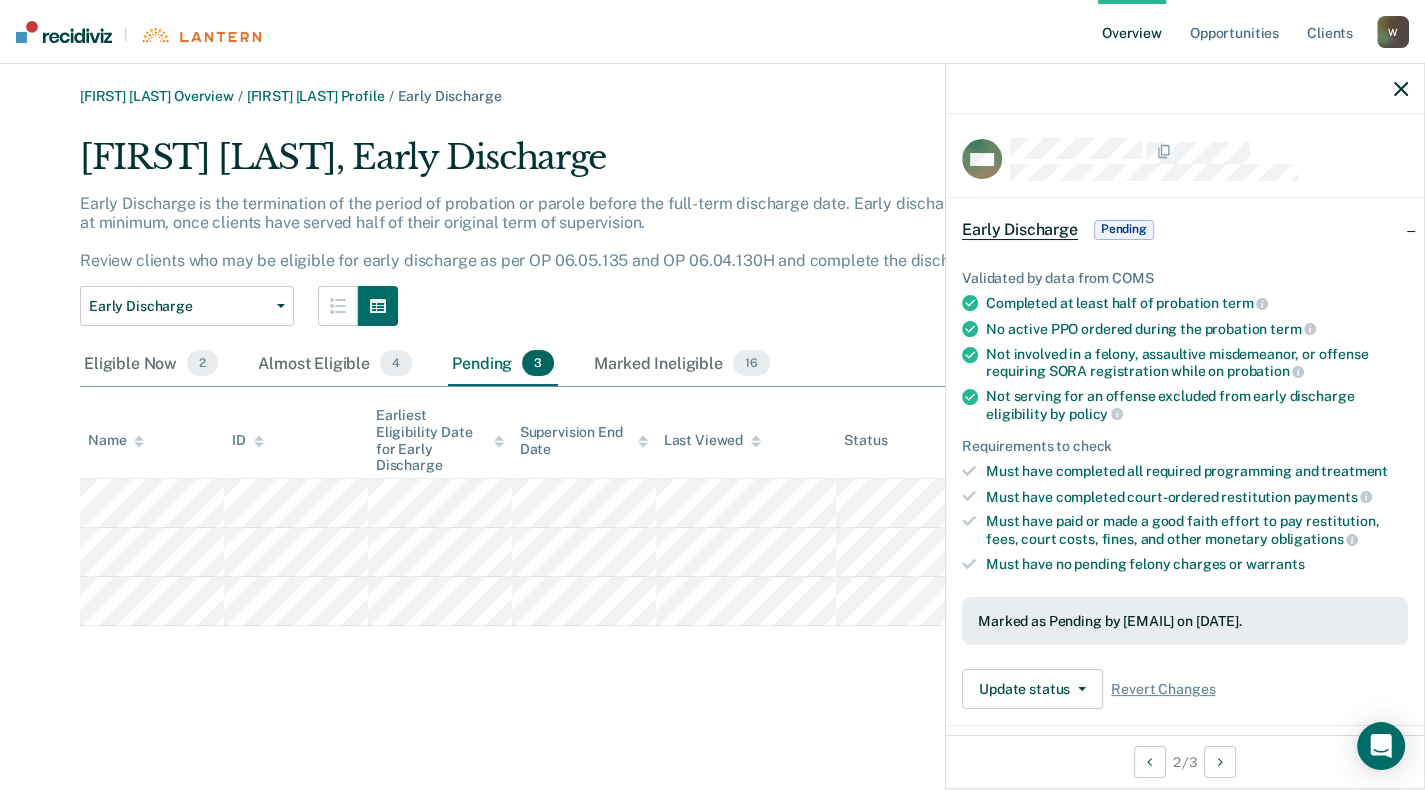 click on "[FIRST] [LAST] Overview / [FIRST] [LAST] Profile / Early Discharge [FIRST] [LAST], Early Discharge   Early Discharge is the termination of the period of probation or parole before the full-term discharge date. Early discharge reviews are mandated, at minimum, once clients have served half of their original term of supervision. Review clients who may be eligible for early discharge as per OP 06.05.135 and OP 06.04.130H and complete the discharge paperwork in COMS. Early Discharge Classification Review Early Discharge Minimum Telephone Reporting Supervision Level Mismatch Eligible Now 2 Almost Eligible 4 Pending 3 Marked Ineligible 16
To pick up a draggable item, press the space bar.
While dragging, use the arrow keys to move the item.
Press space again to drop the item in its new position, or press escape to cancel.
Name ID Earliest Eligibility Date for Early Discharge Supervision End Date Last Viewed Status Pending for" at bounding box center (712, 407) 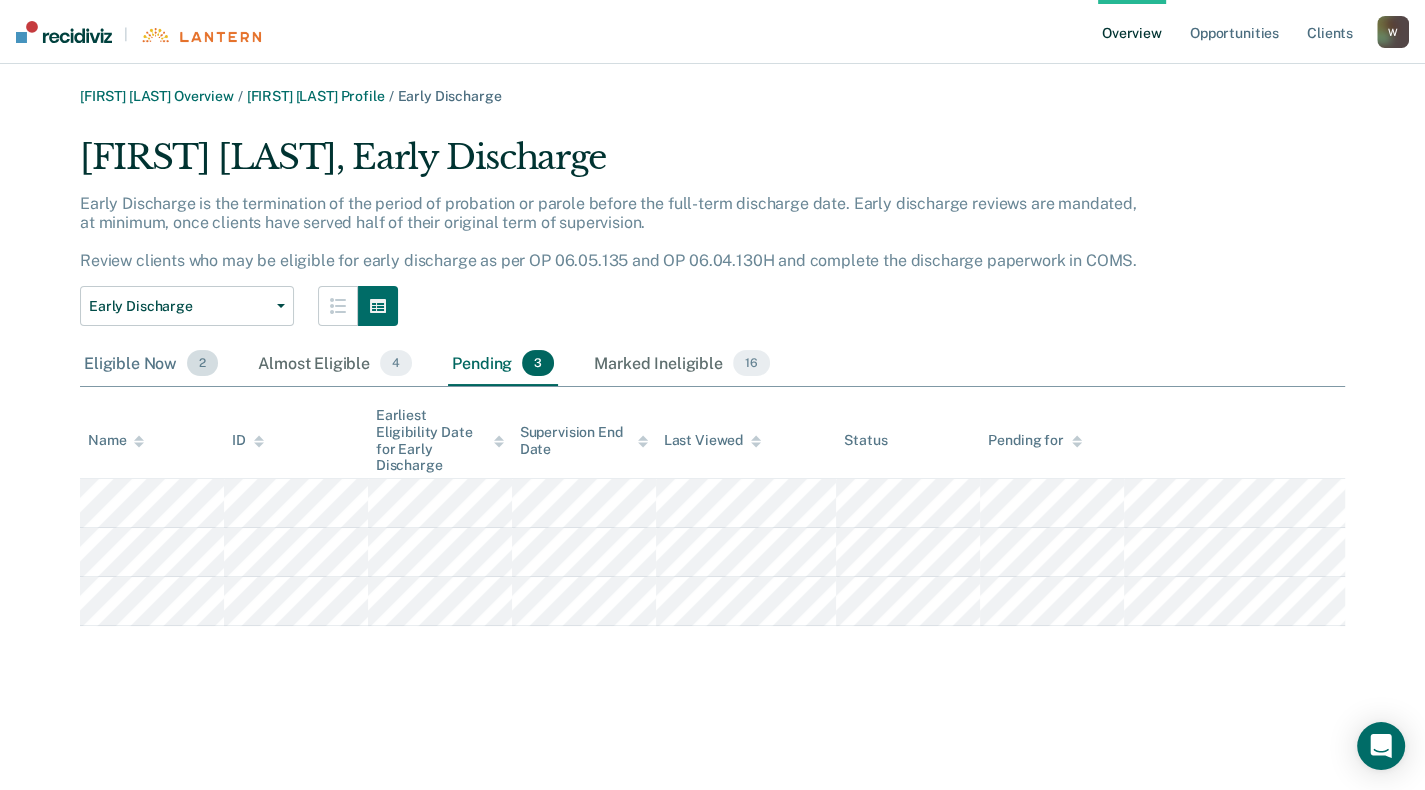 click on "Eligible Now 2" at bounding box center (151, 364) 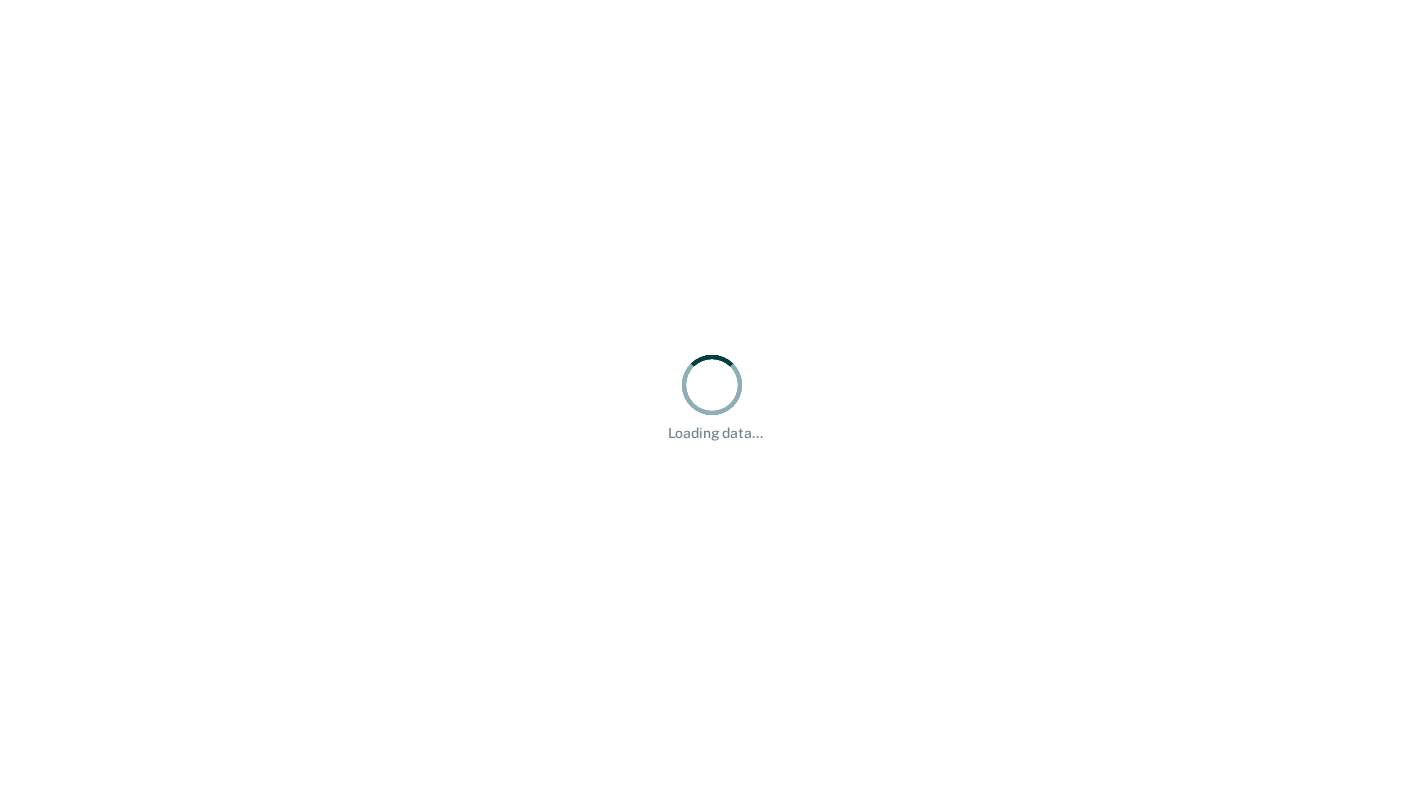 scroll, scrollTop: 0, scrollLeft: 0, axis: both 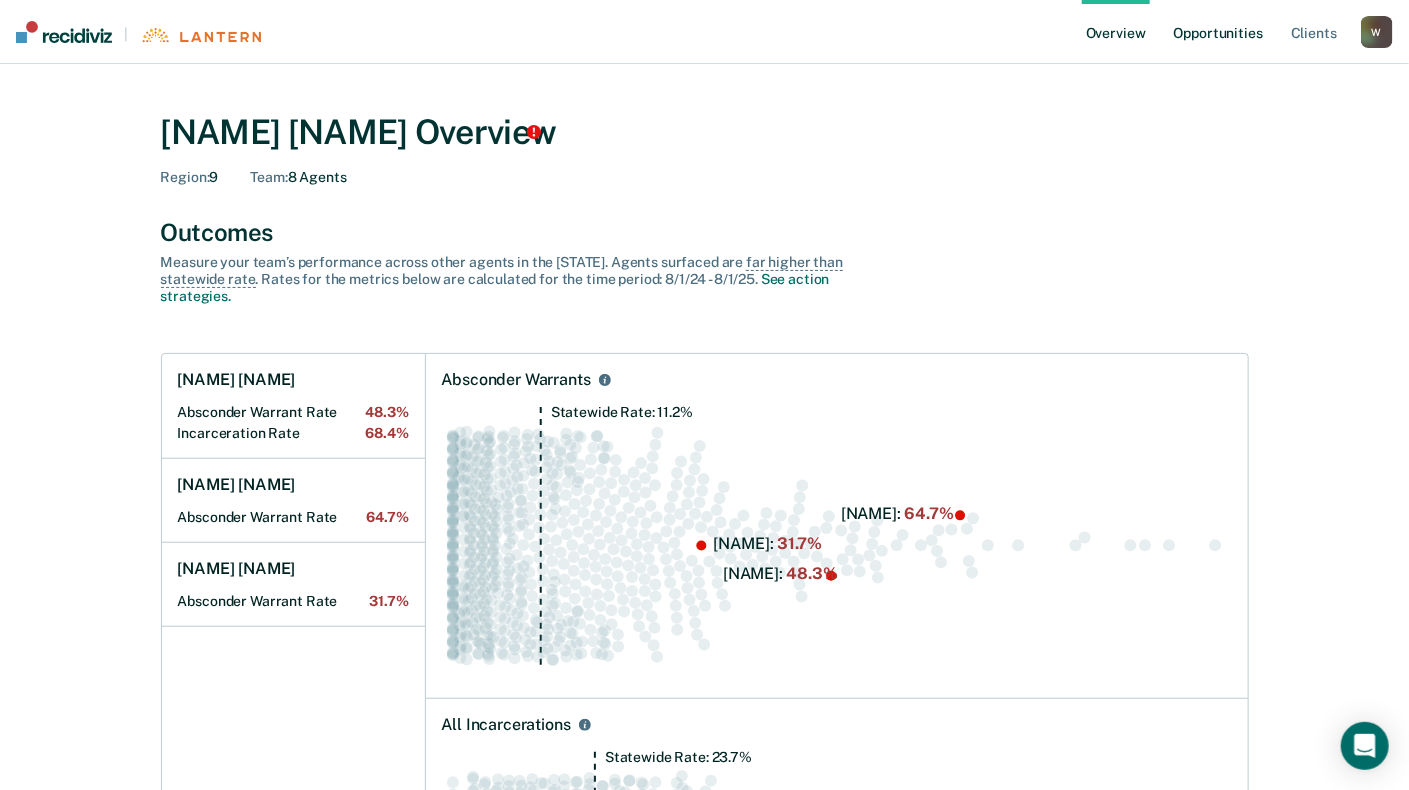 click on "Opportunities" at bounding box center (1218, 32) 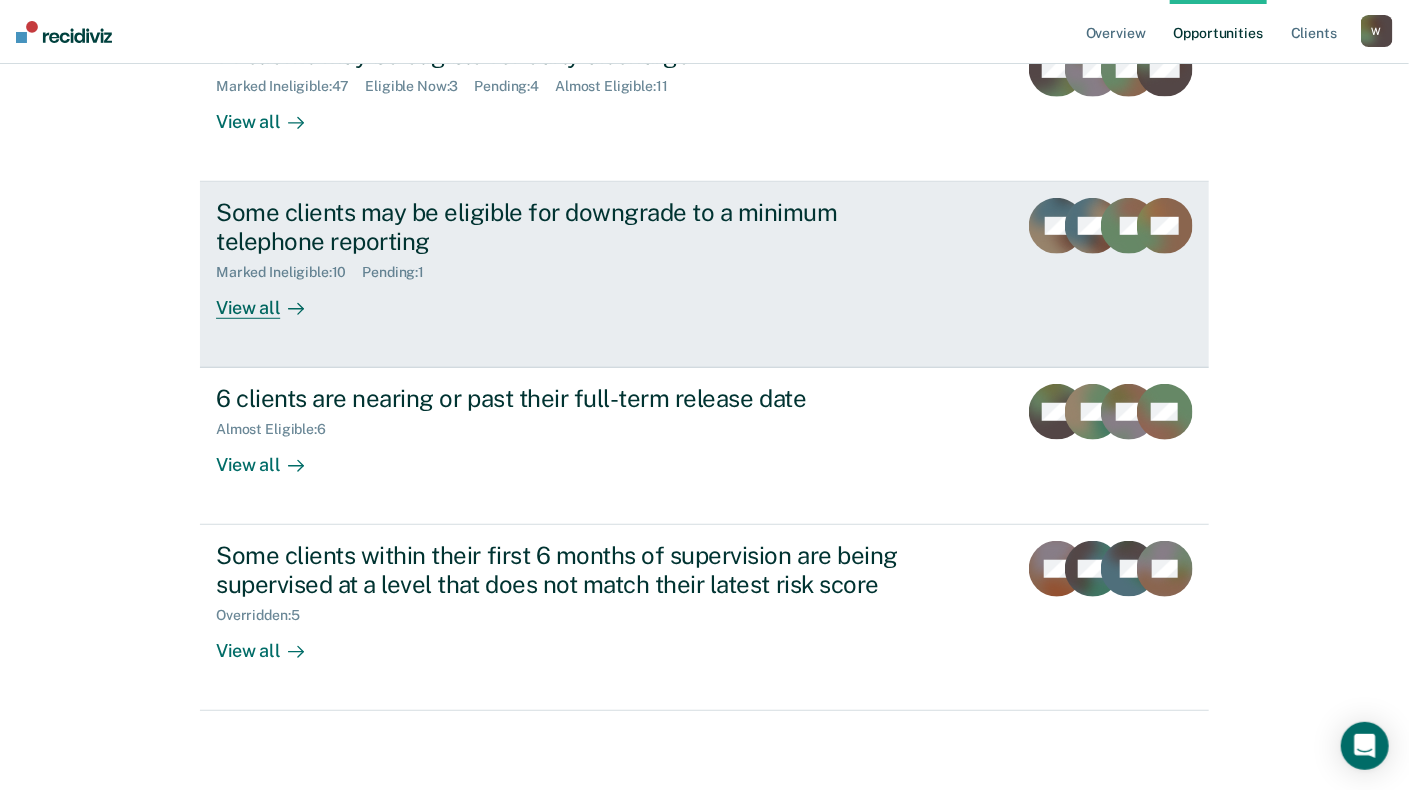 scroll, scrollTop: 369, scrollLeft: 0, axis: vertical 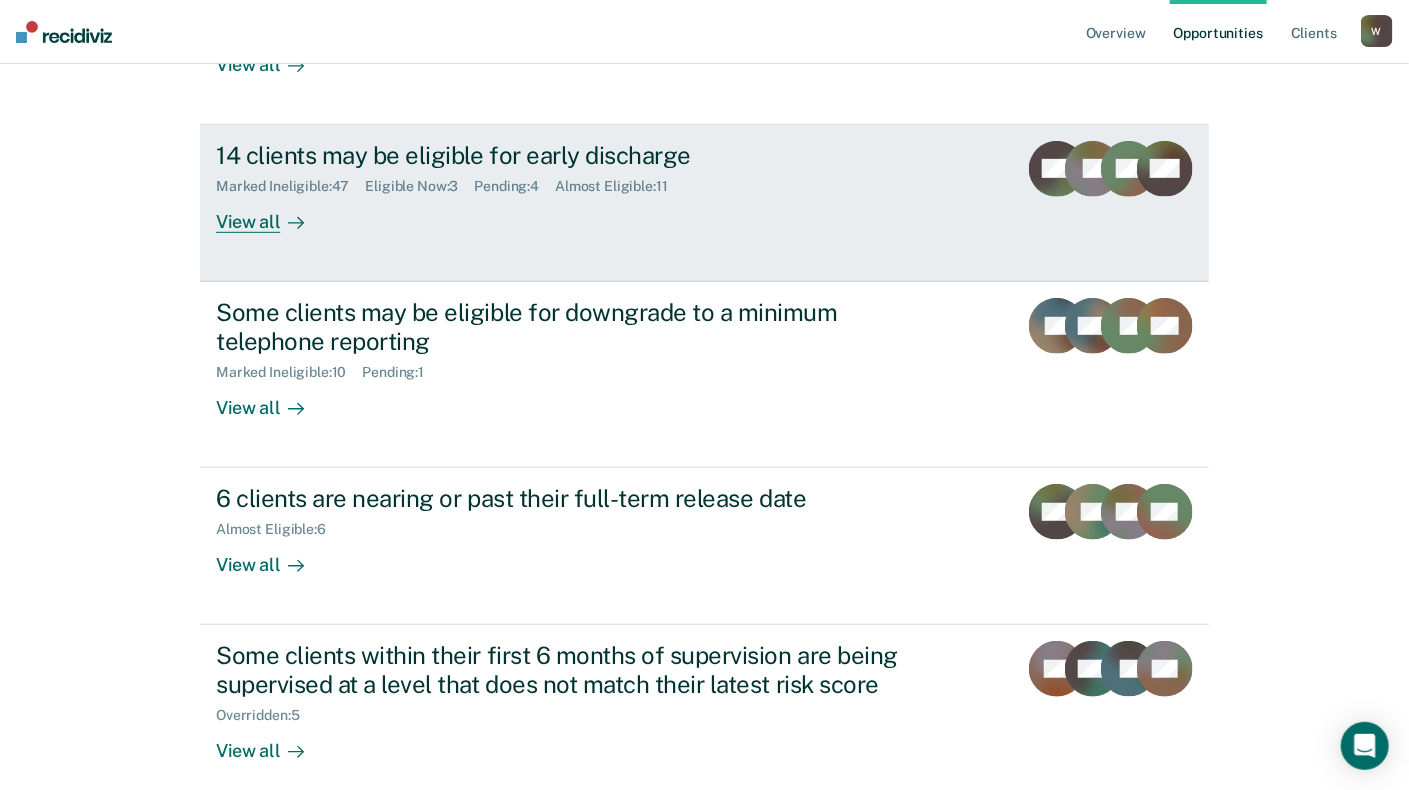 click on "Pending :  4" at bounding box center (514, 186) 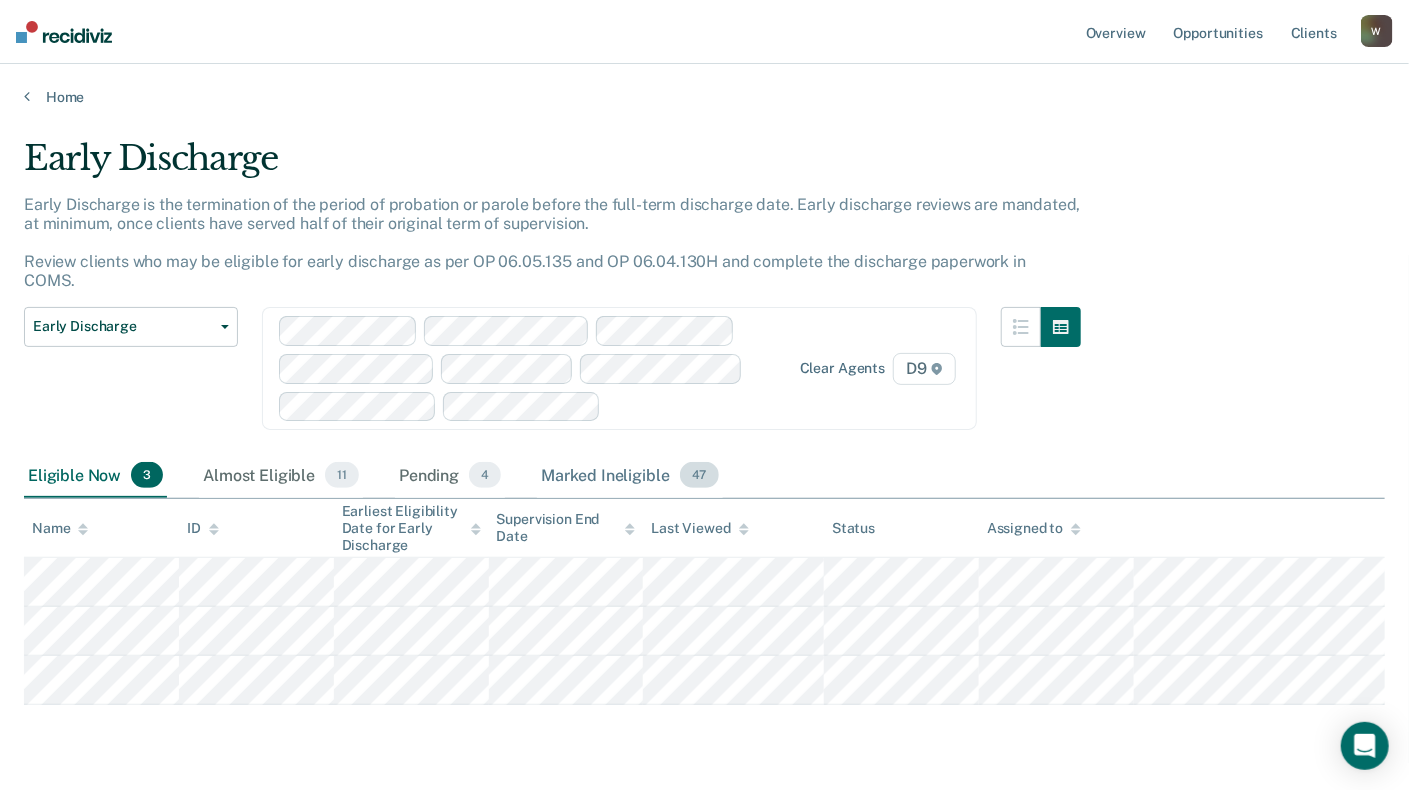 click on "Marked Ineligible 47" at bounding box center [629, 476] 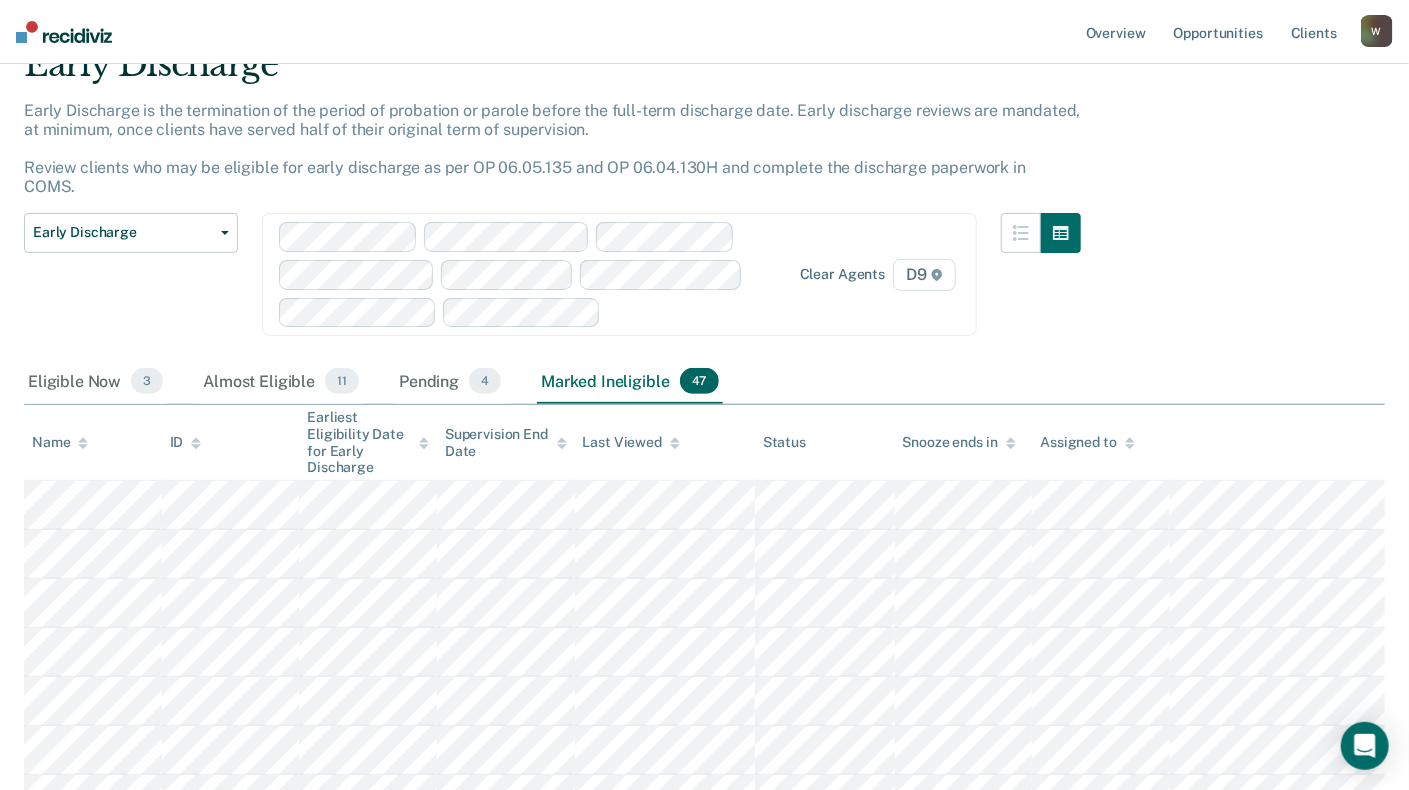 scroll, scrollTop: 0, scrollLeft: 0, axis: both 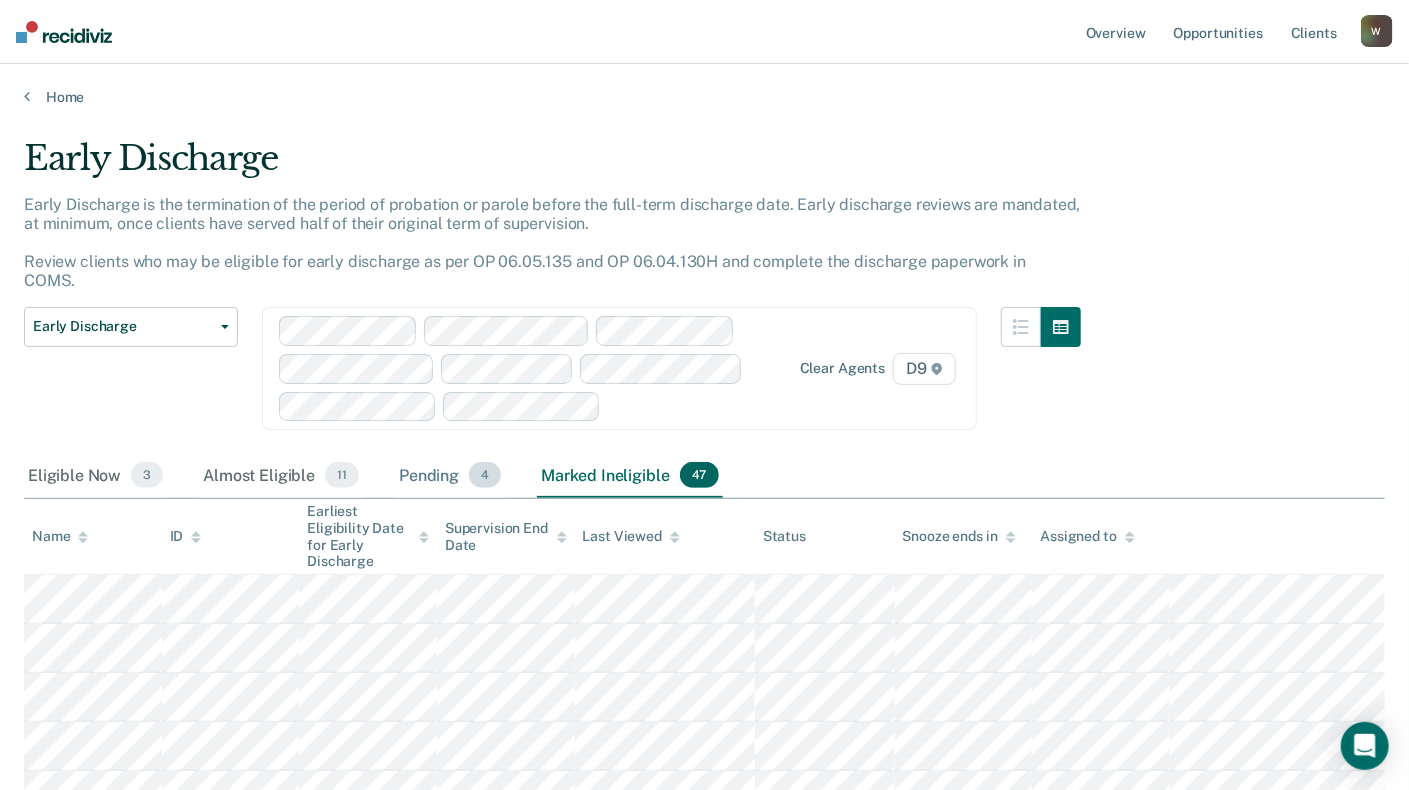 click on "Pending 4" at bounding box center (450, 476) 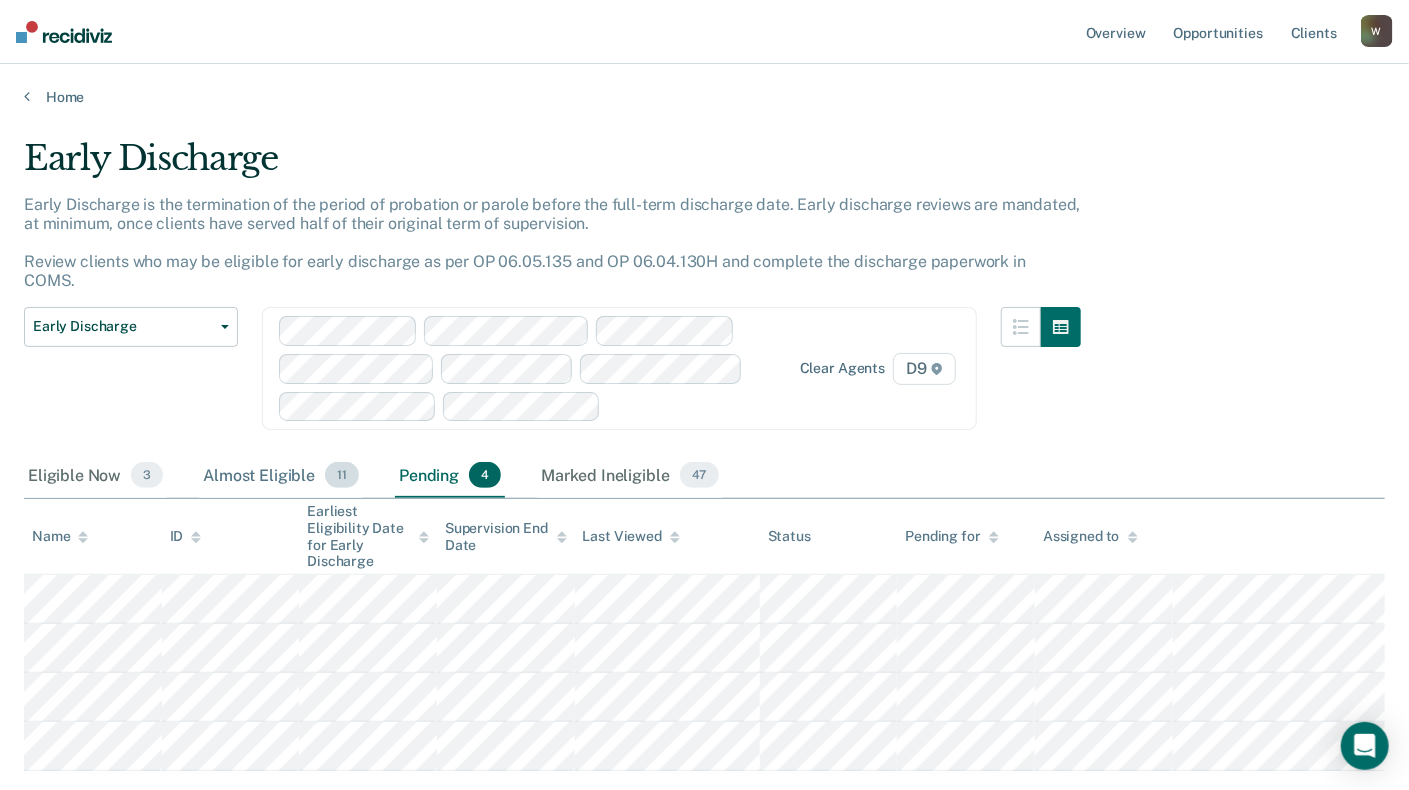 click on "Almost Eligible 11" at bounding box center [281, 476] 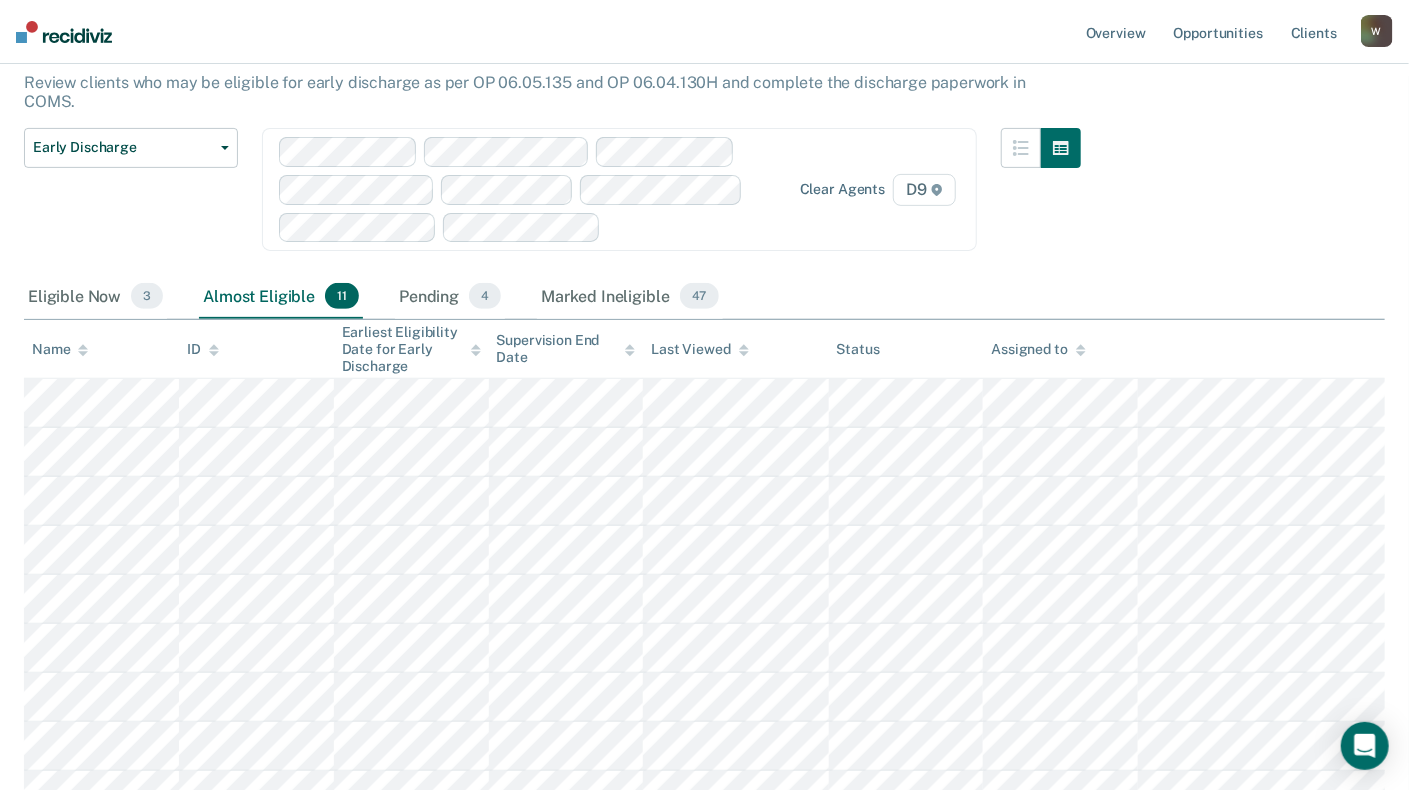 scroll, scrollTop: 0, scrollLeft: 0, axis: both 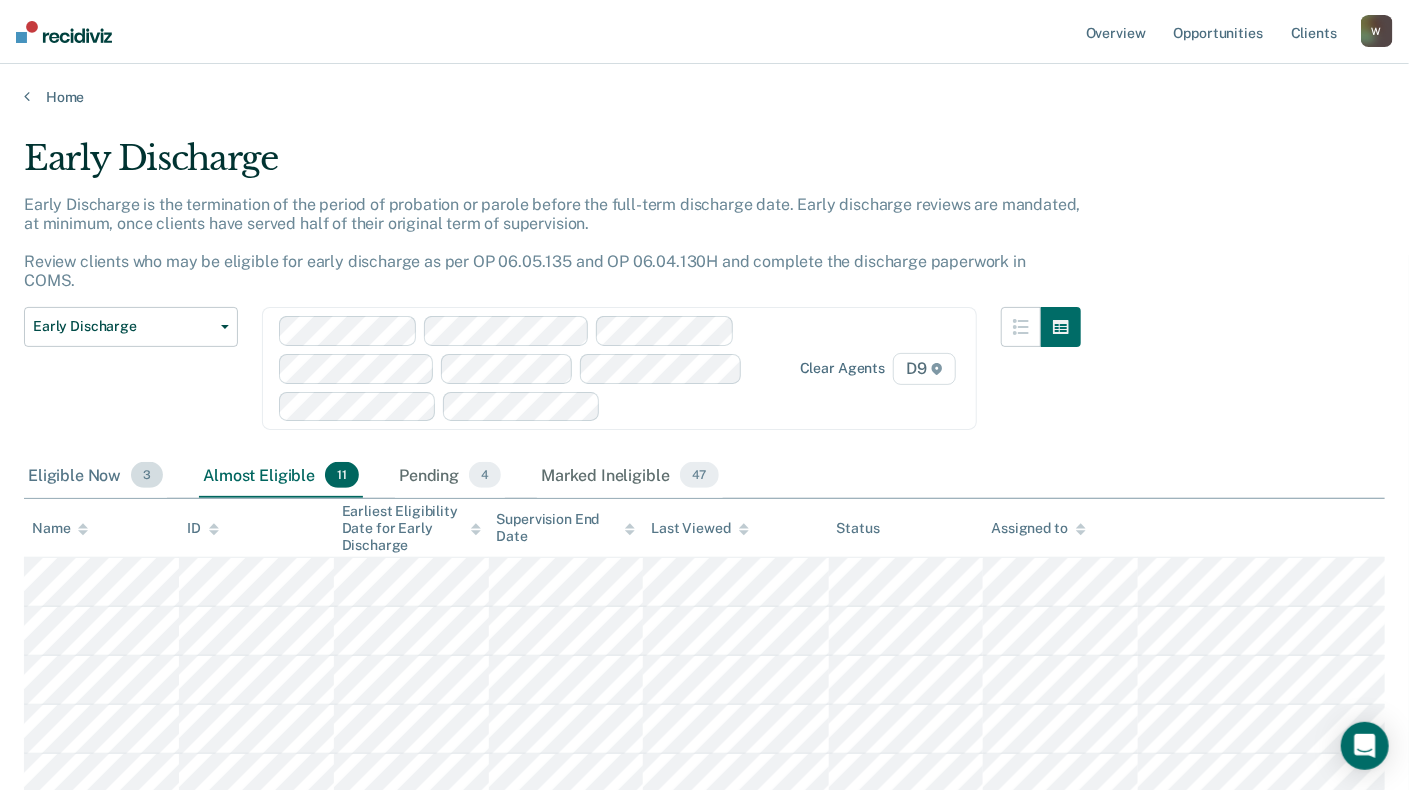 click on "Eligible Now 3" at bounding box center (95, 476) 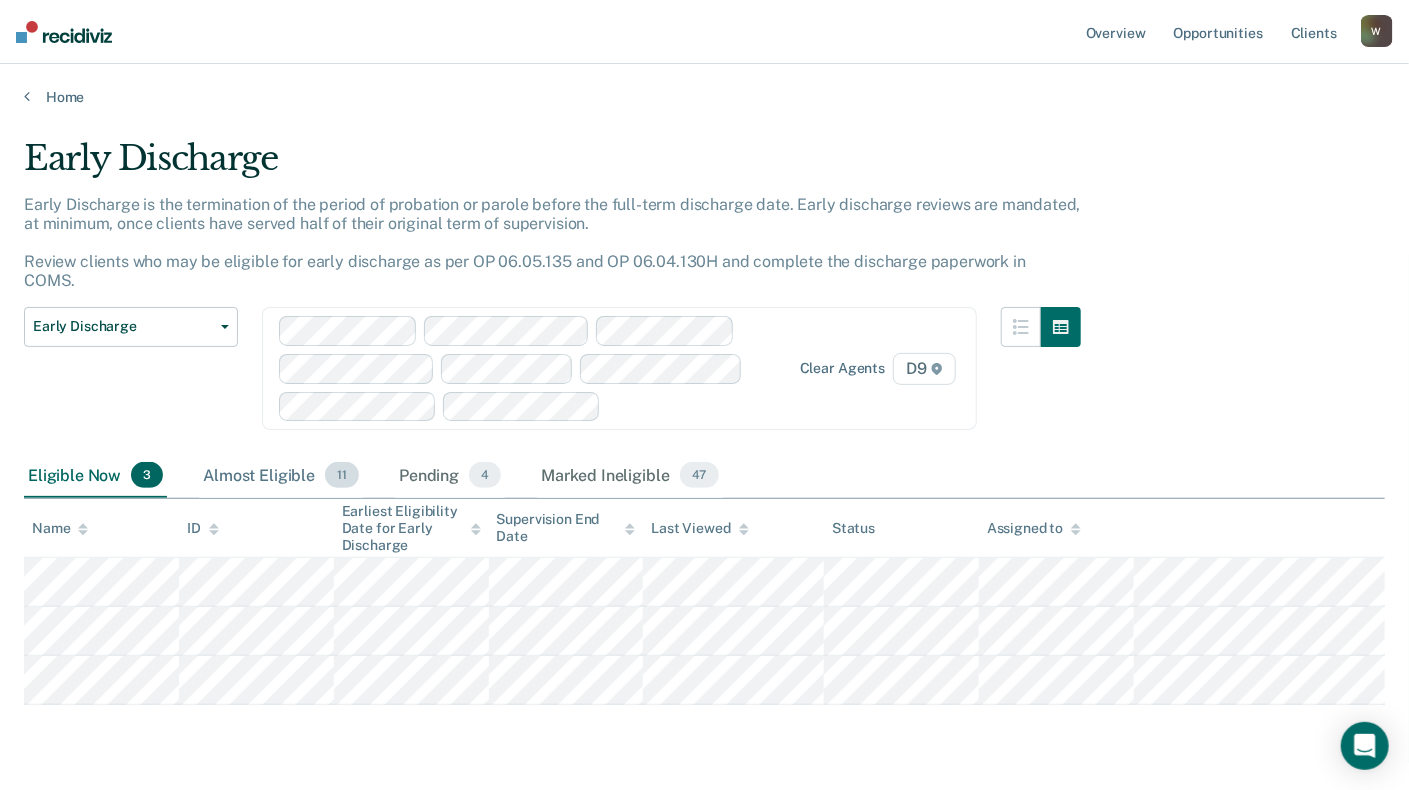 click on "Almost Eligible 11" at bounding box center [281, 476] 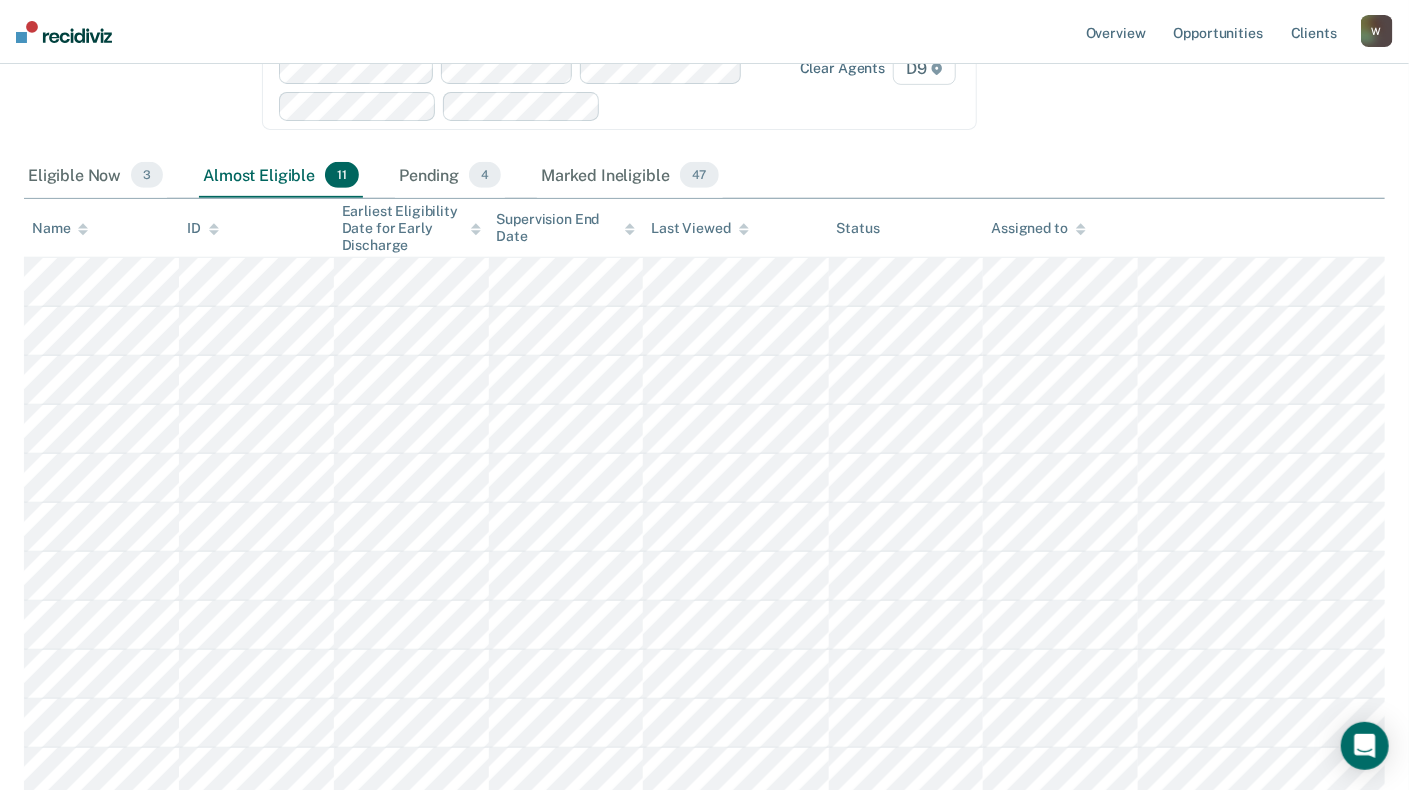 scroll, scrollTop: 400, scrollLeft: 0, axis: vertical 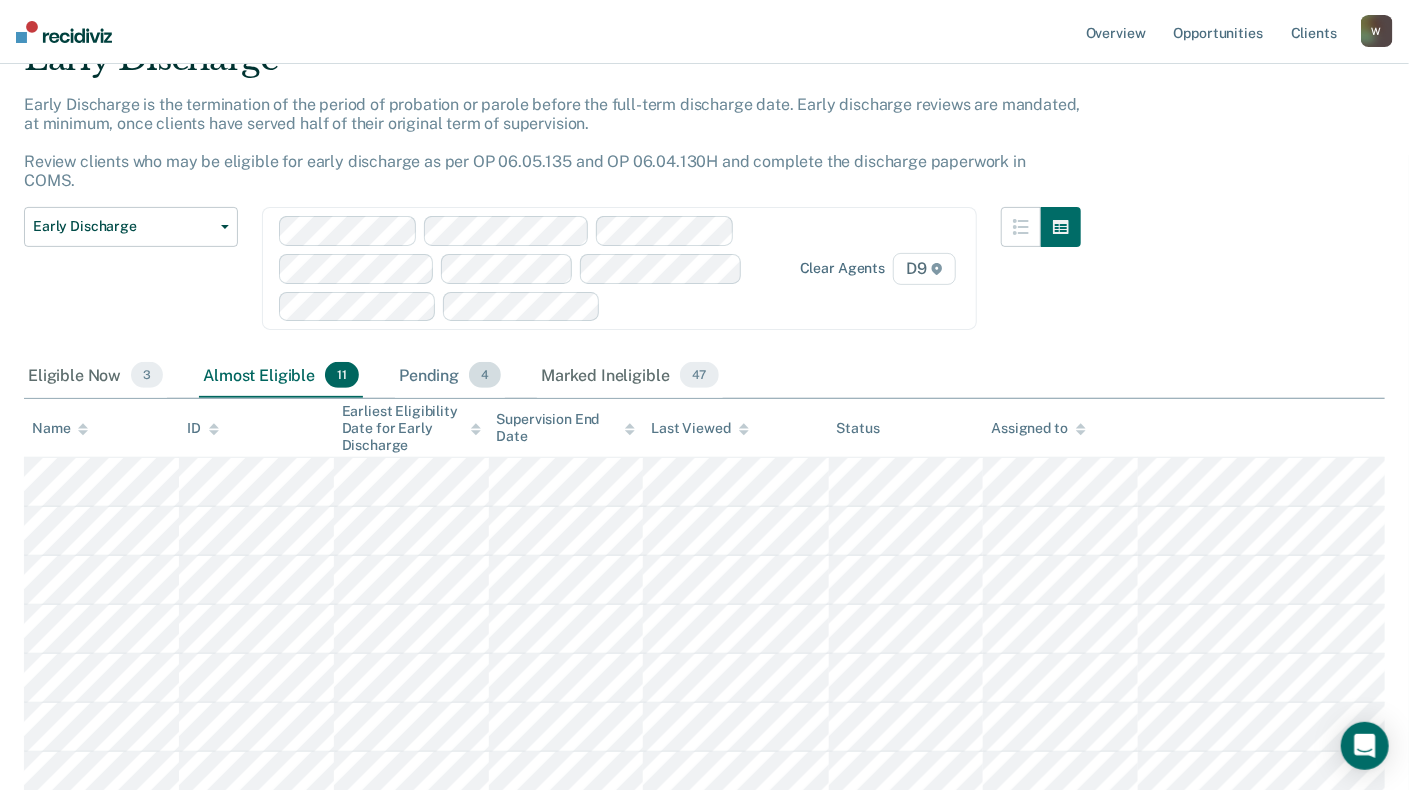 click on "Pending 4" at bounding box center (450, 376) 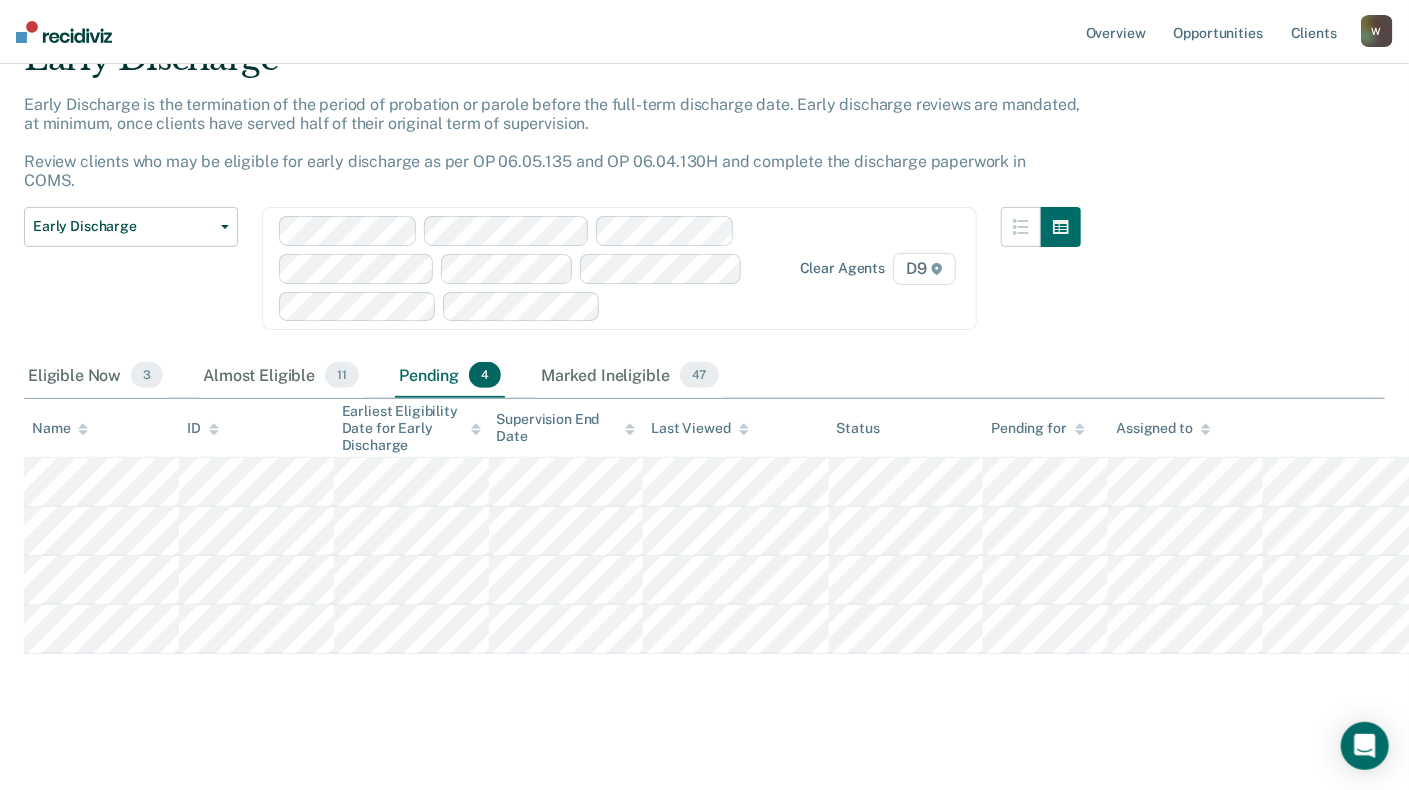 scroll, scrollTop: 100, scrollLeft: 0, axis: vertical 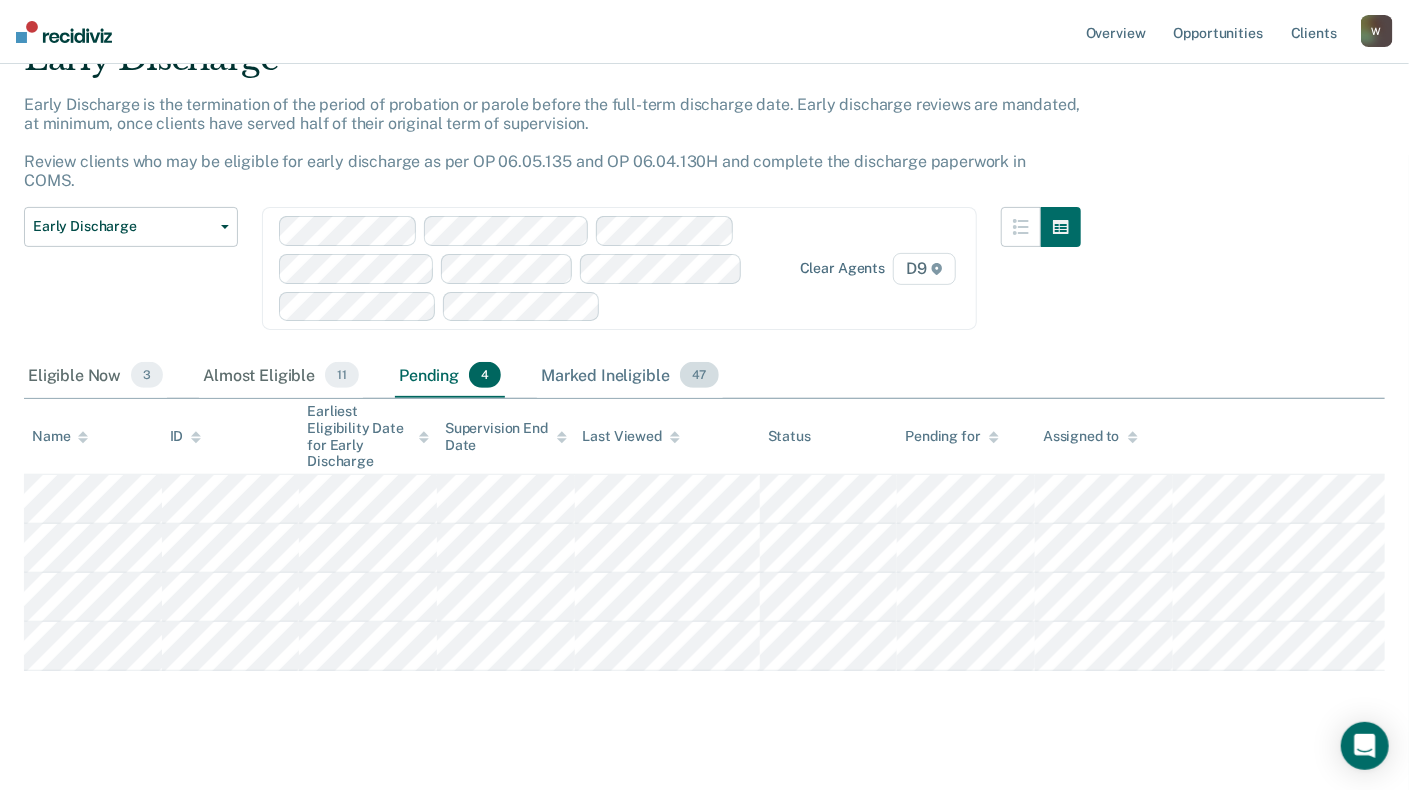 click on "Marked Ineligible 47" at bounding box center (629, 376) 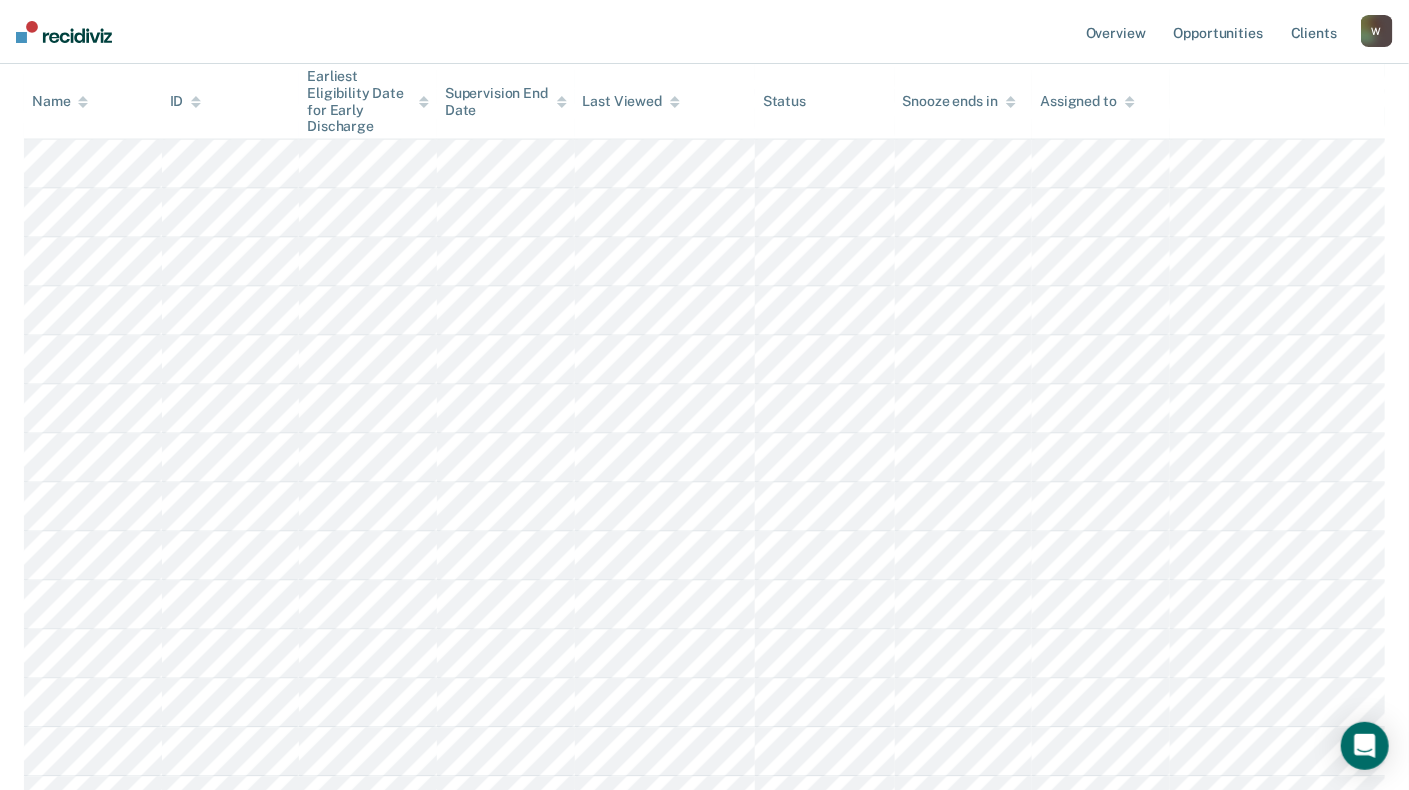 scroll, scrollTop: 1511, scrollLeft: 0, axis: vertical 